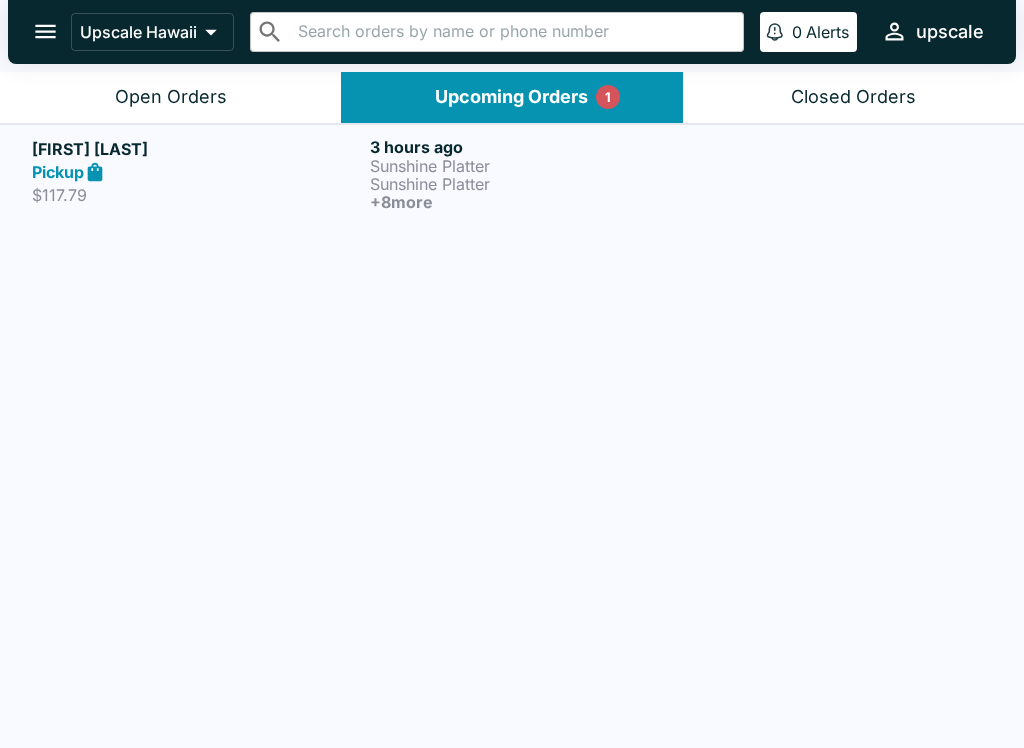 scroll, scrollTop: 0, scrollLeft: 0, axis: both 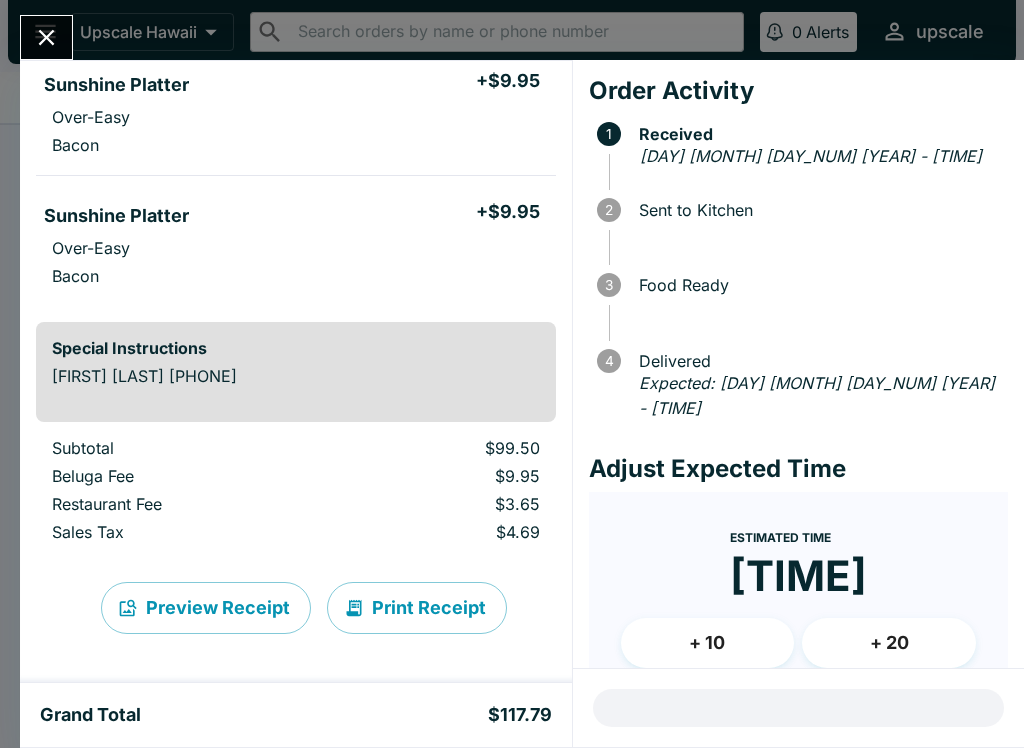 click at bounding box center (46, 37) 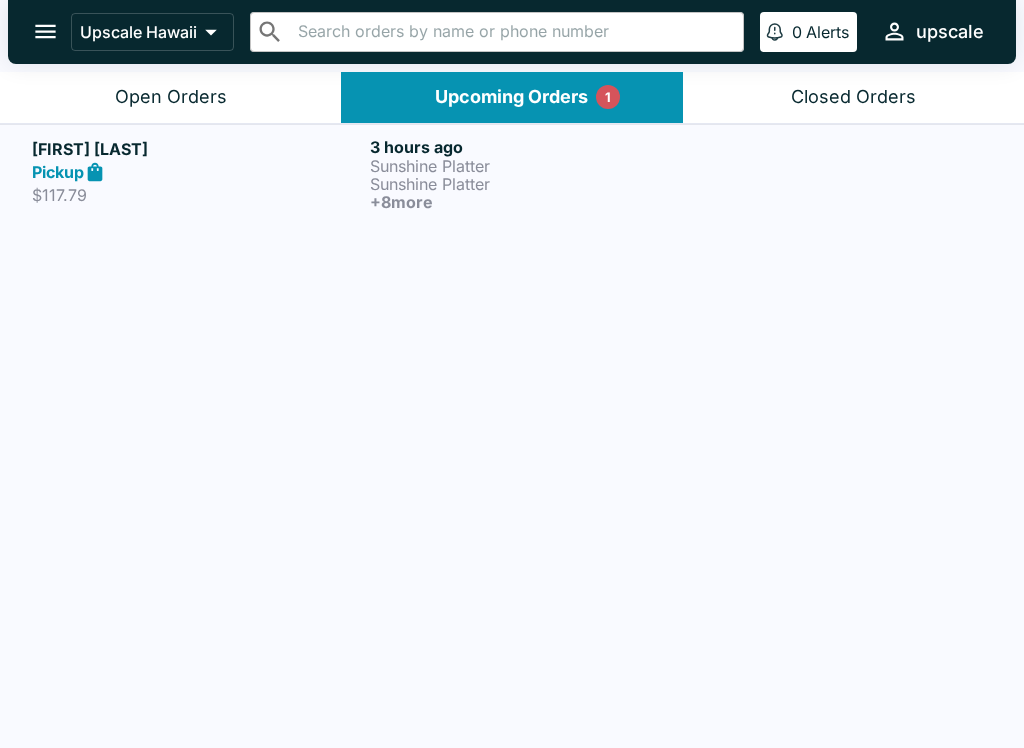 click on "Open Orders" at bounding box center [171, 97] 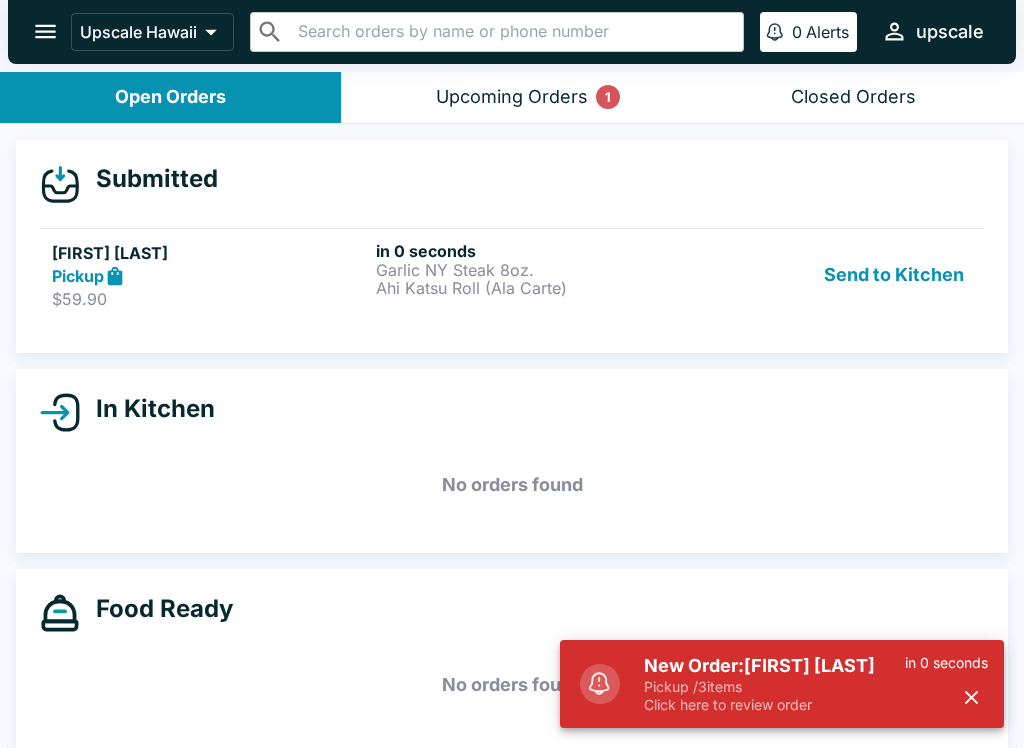 click on "Garlic NY Steak 8oz." at bounding box center [534, 270] 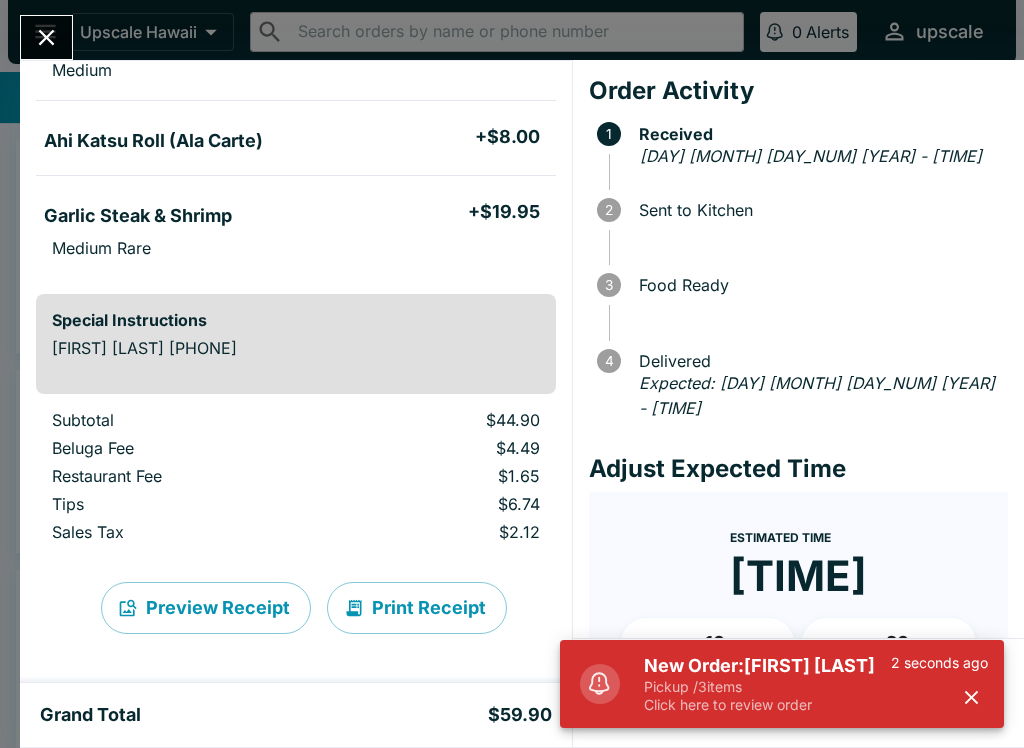 scroll, scrollTop: 236, scrollLeft: 0, axis: vertical 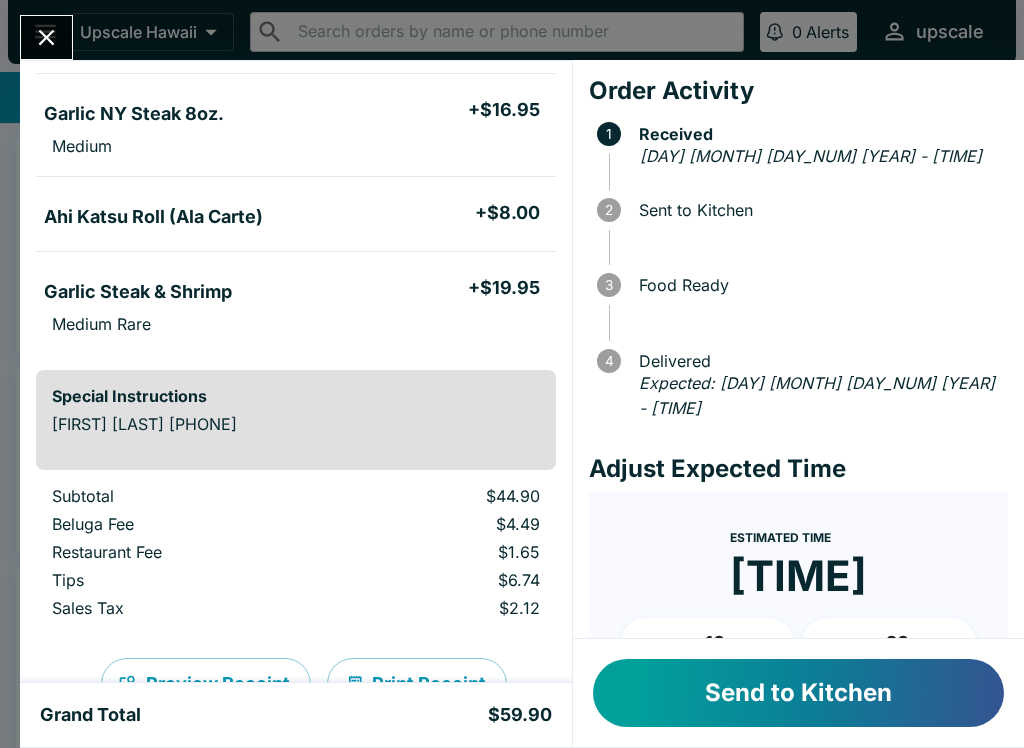 click on "Send to Kitchen" at bounding box center [798, 693] 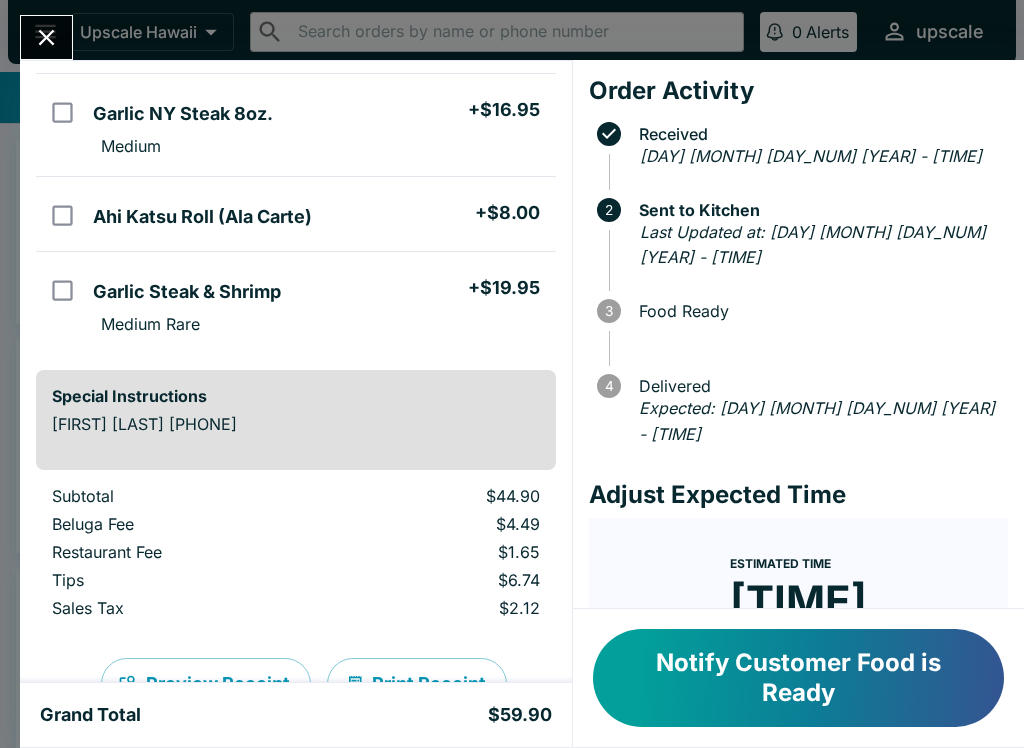 click at bounding box center [46, 37] 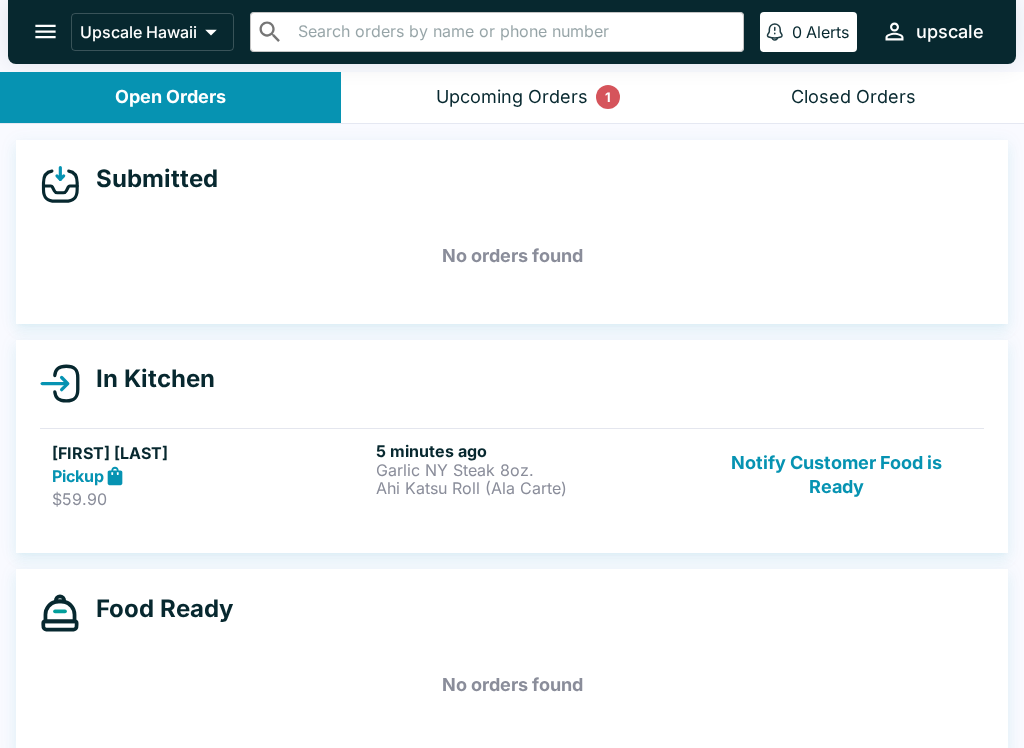 click on "Notify Customer Food is Ready" at bounding box center [836, 475] 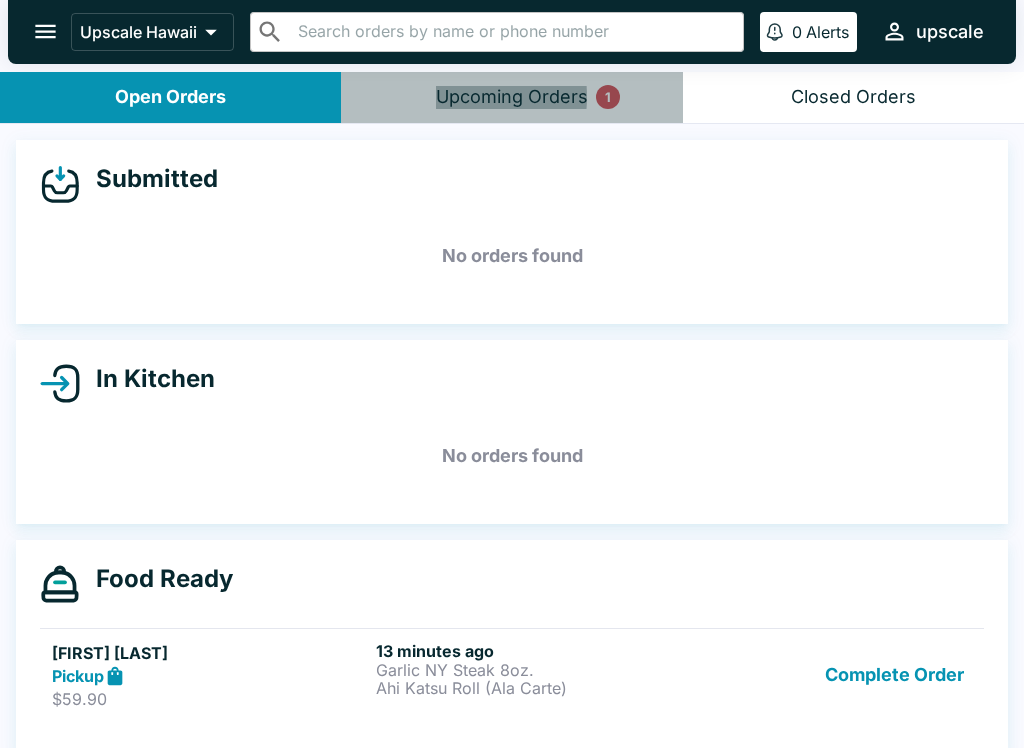 click on "Upcoming Orders 1" at bounding box center (511, 97) 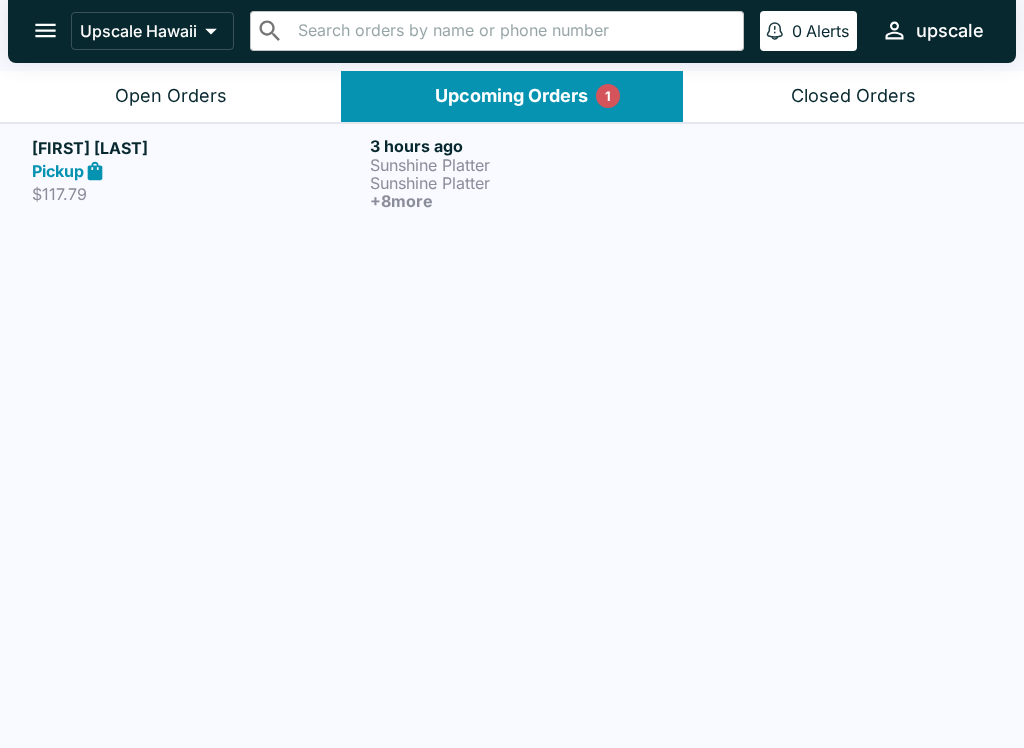 scroll, scrollTop: 0, scrollLeft: 0, axis: both 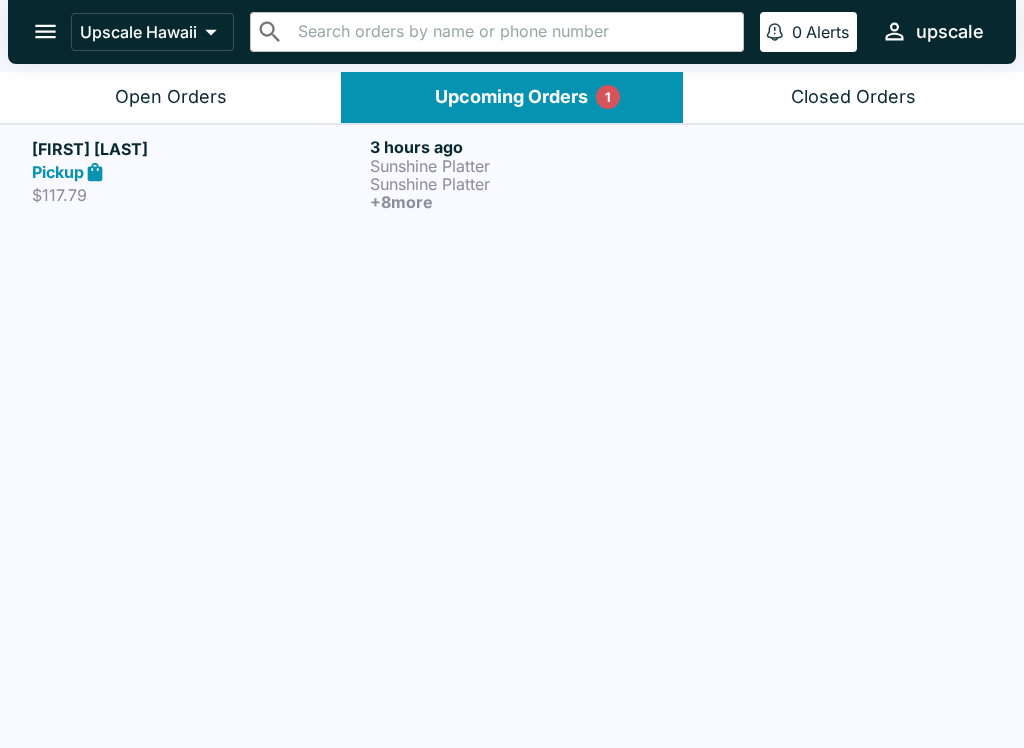 click on "Upcoming Orders 1" at bounding box center (511, 97) 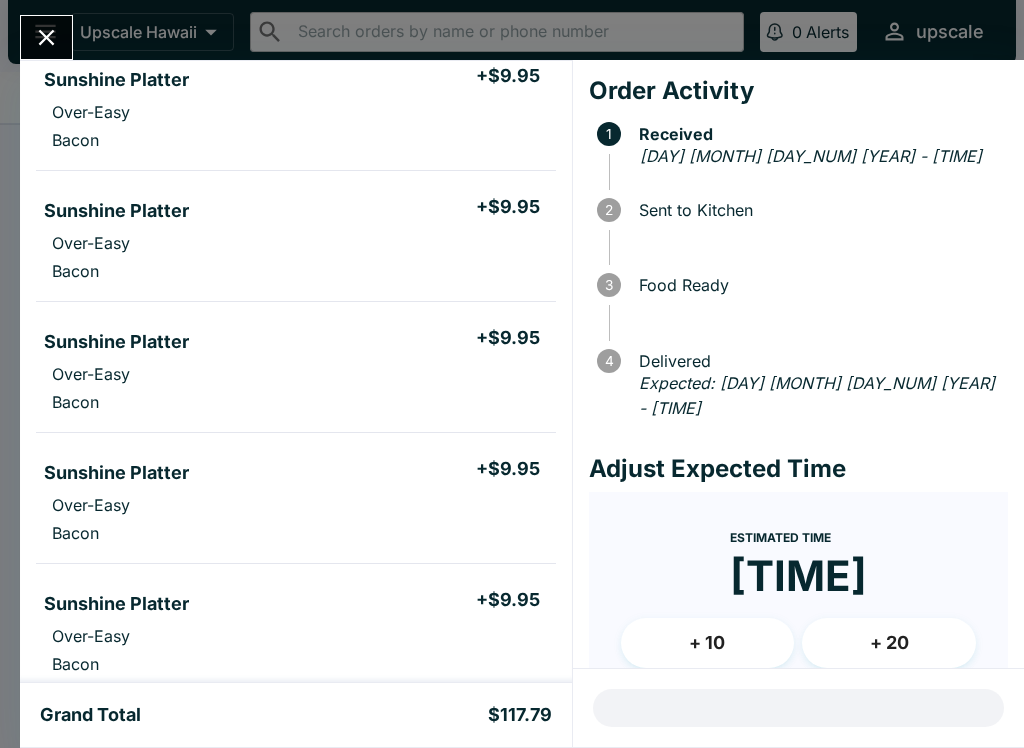 scroll, scrollTop: 241, scrollLeft: 0, axis: vertical 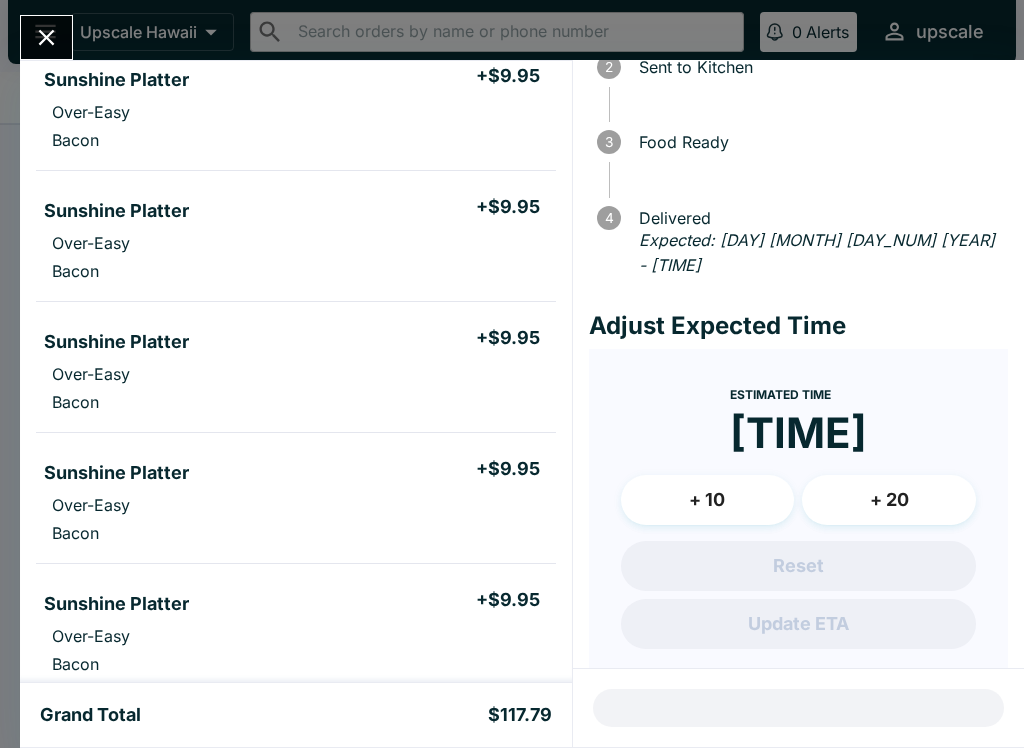 click on "[FIRST] [LAST] Order # [ORDER_ID] Pickup 10 Items Cancel Order Sunshine Platter + [PRICE] Over-Easy Bacon Sunshine Platter + [PRICE] Over-Easy Bacon Sunshine Platter + [PRICE] Over-Easy Bacon Sunshine Platter + [PRICE] Over-Easy Bacon Sunshine Platter + [PRICE] Over-Easy Bacon Sunshine Platter + [PRICE] Over-Easy Bacon Sunshine Platter + [PRICE] Over-Easy Bacon Sunshine Platter + [PRICE] Over-Easy Bacon Sunshine Platter + [PRICE] Over-Easy Bacon Sunshine Platter + [PRICE] Over-Easy Bacon Special Instructions [FIRST] [LAST] [PHONE] Subtotal [PRICE] Beluga Fee [PRICE] Restaurant Fee [PRICE] Sales Tax [PRICE] Preview Receipt Print Receipt Grand Total [PRICE] Order Activity 1 Received [DAY] [MONTH] [DAY_NUM] [YEAR] - [TIME] 2 Sent to Kitchen   3 Food Ready   4 Delivered Expected: [DAY] [MONTH] [DAY_NUM] [YEAR] - [TIME] Adjust Expected Time Estimated Time [TIME] + 10 + 20 Reset Update ETA" at bounding box center [512, 374] 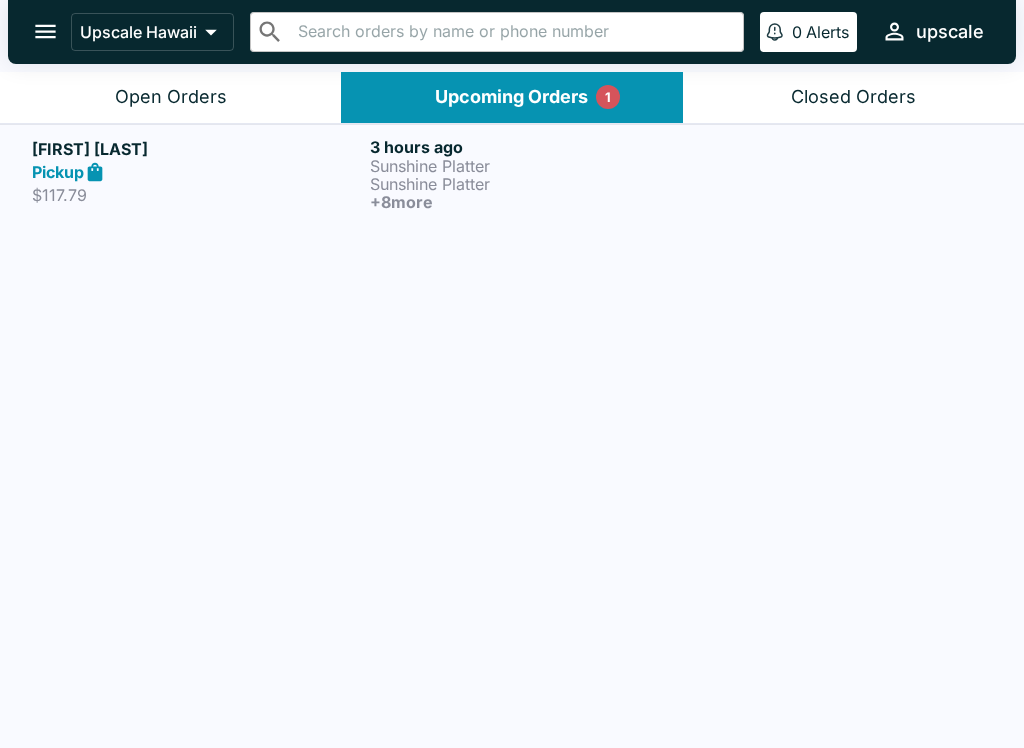 click on "Open Orders" at bounding box center (170, 97) 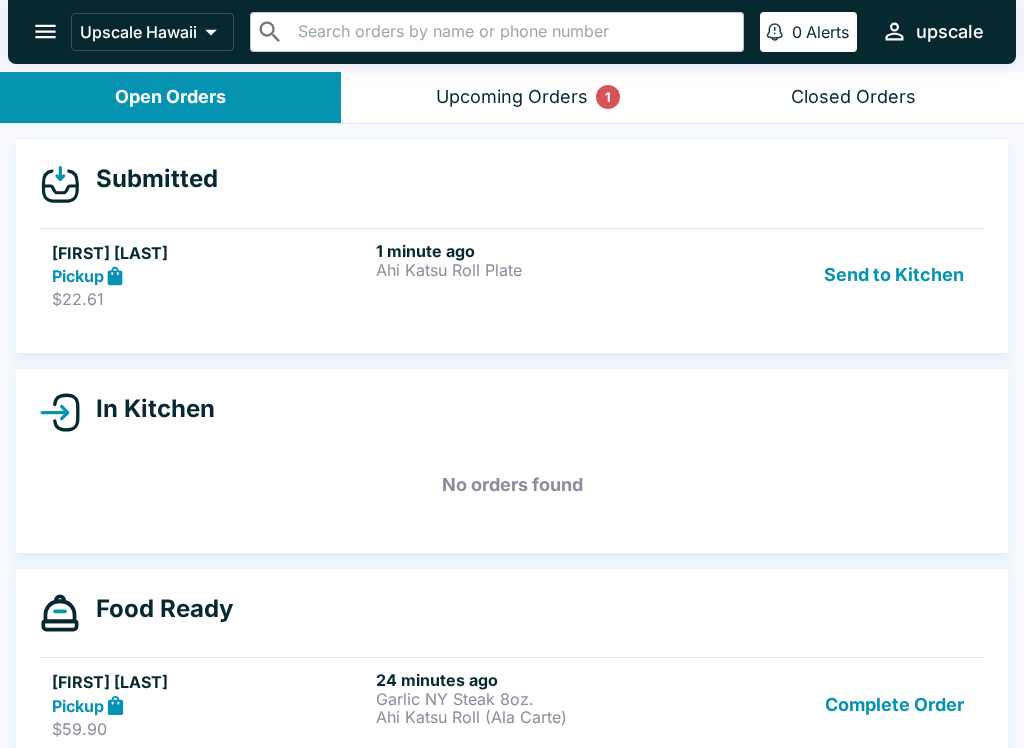 click on "Send to Kitchen" at bounding box center [894, 275] 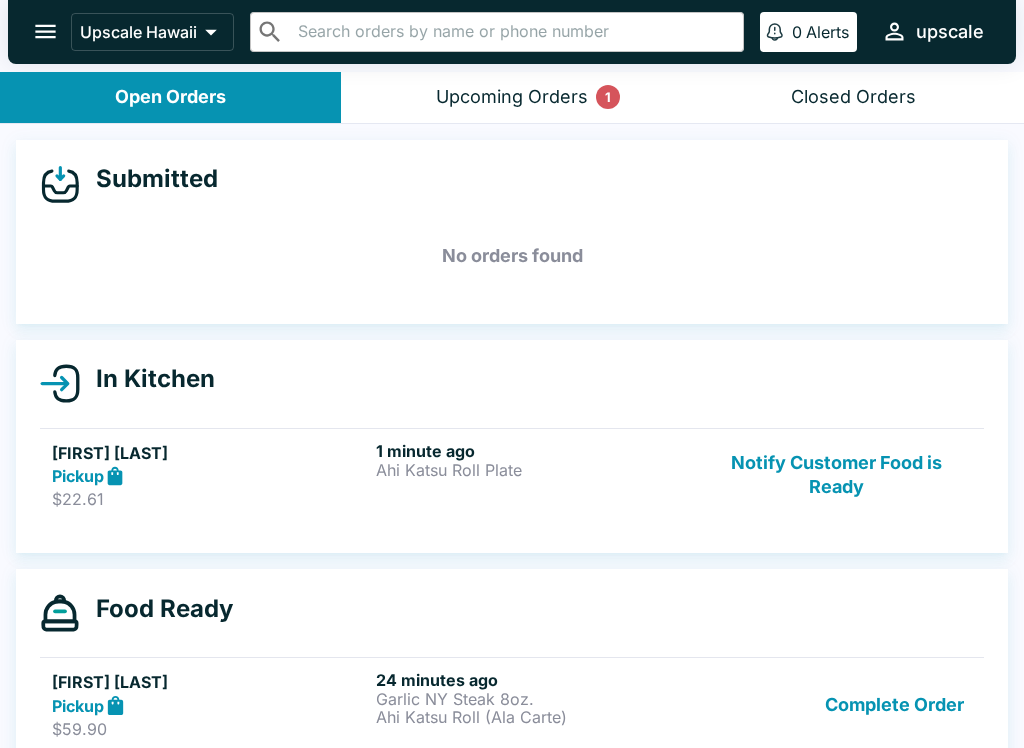 click on "Notify Customer Food is Ready" at bounding box center [836, 475] 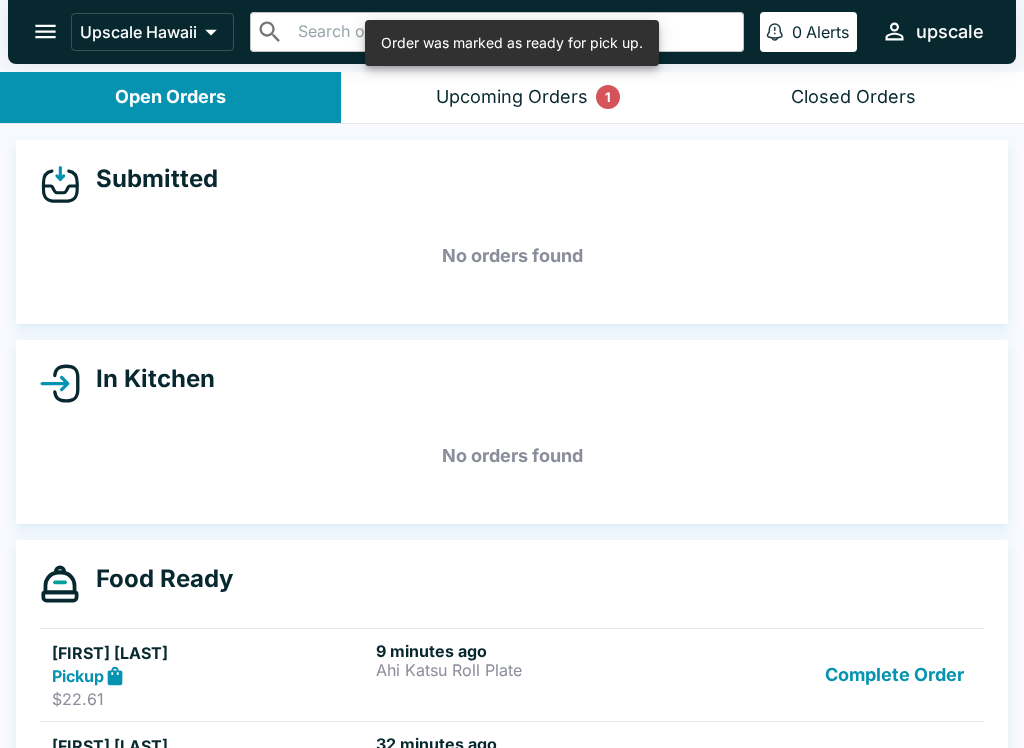 click on "Complete Order" at bounding box center [894, 675] 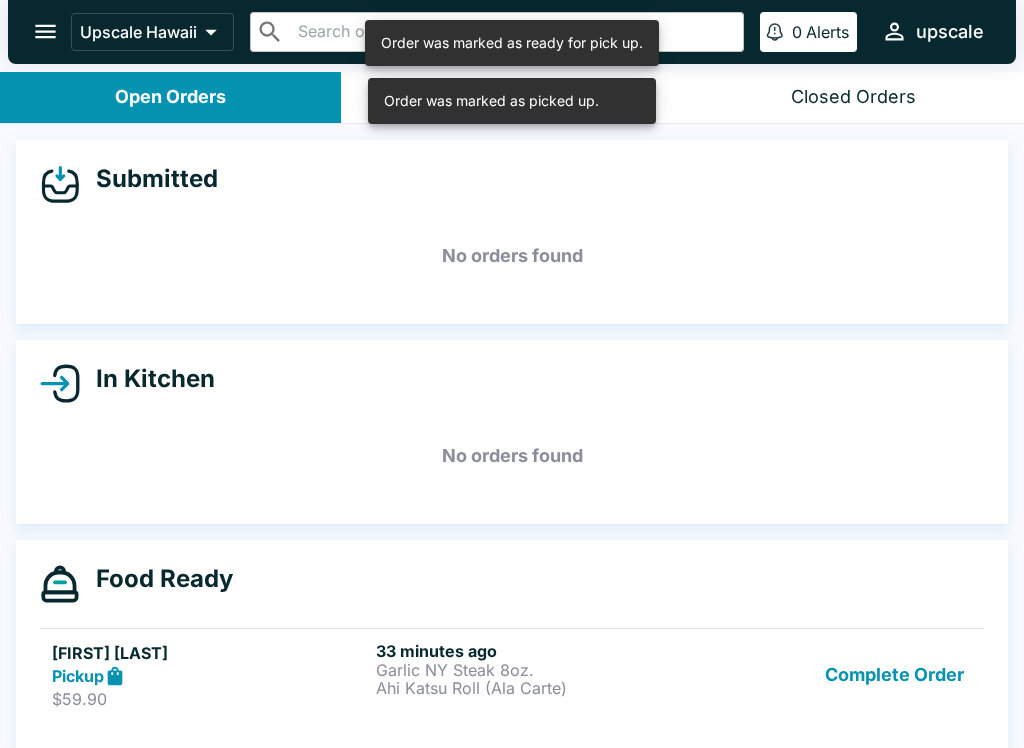 click on "Complete Order" at bounding box center [894, 675] 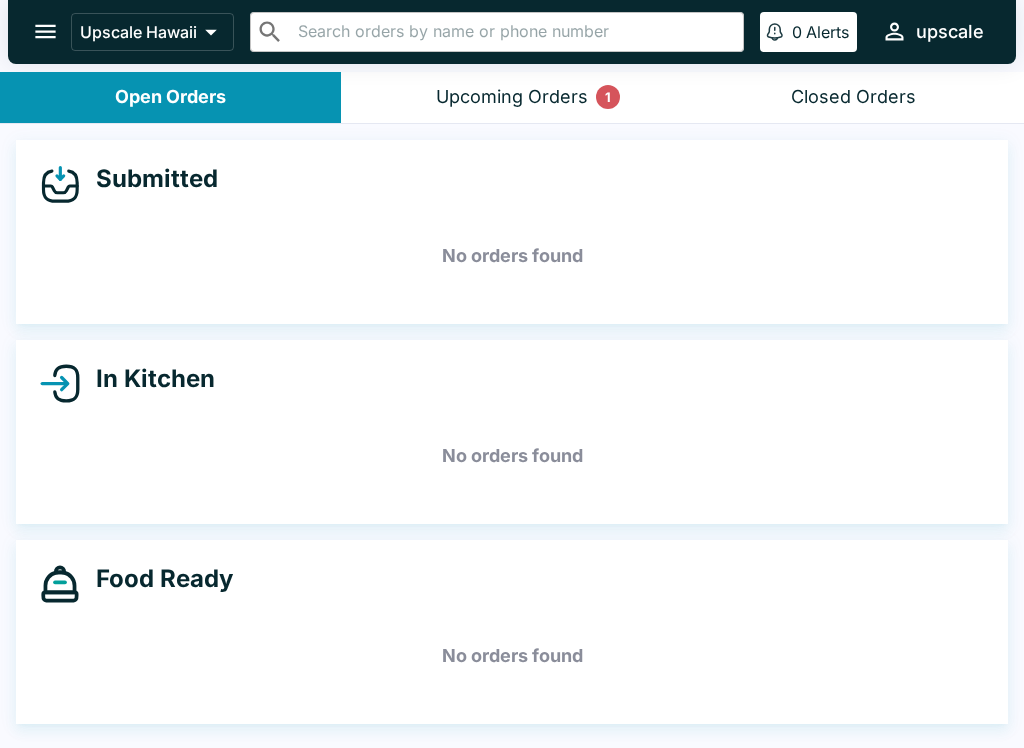 click on "Upcoming Orders 1" at bounding box center (512, 97) 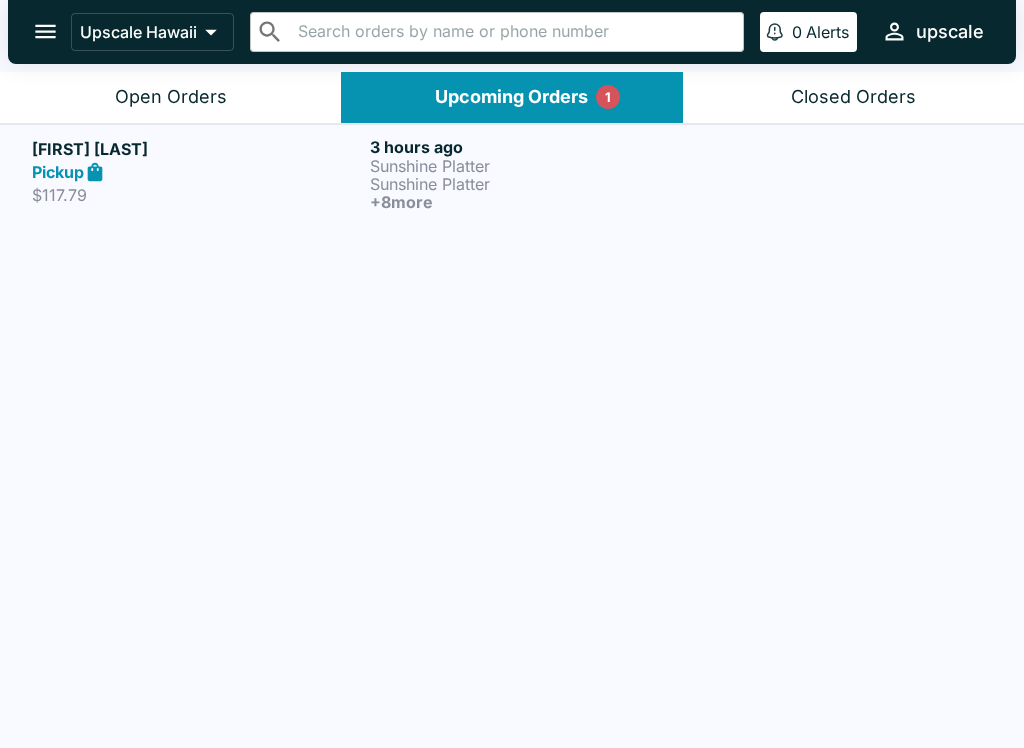 click on "Open Orders" at bounding box center (171, 97) 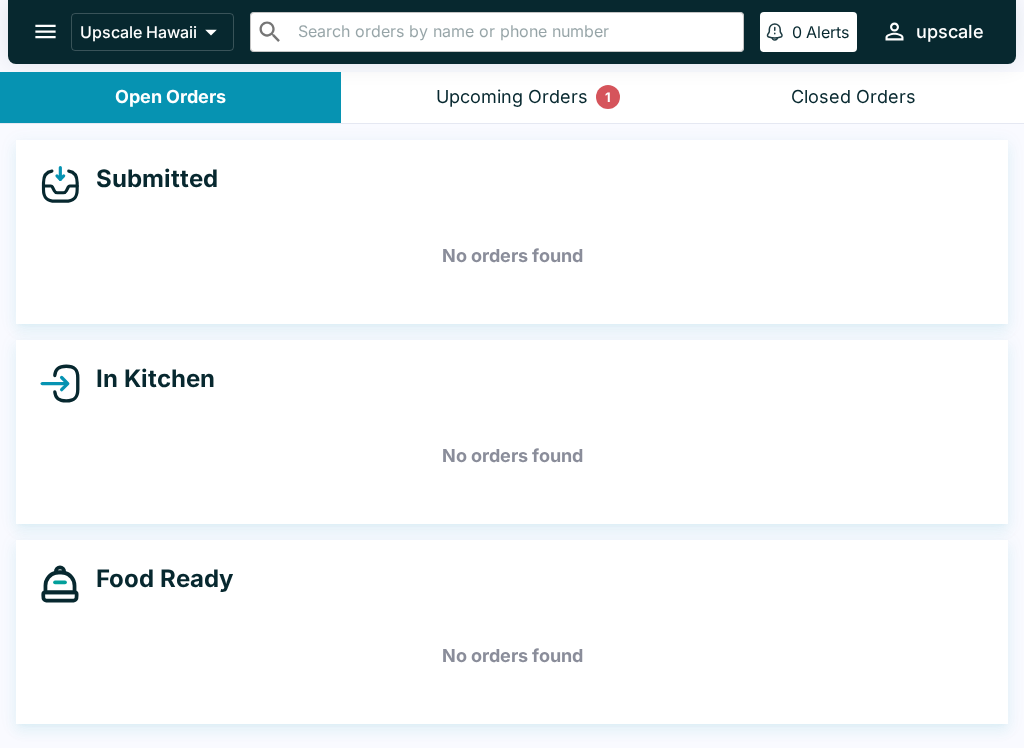scroll, scrollTop: 3, scrollLeft: 0, axis: vertical 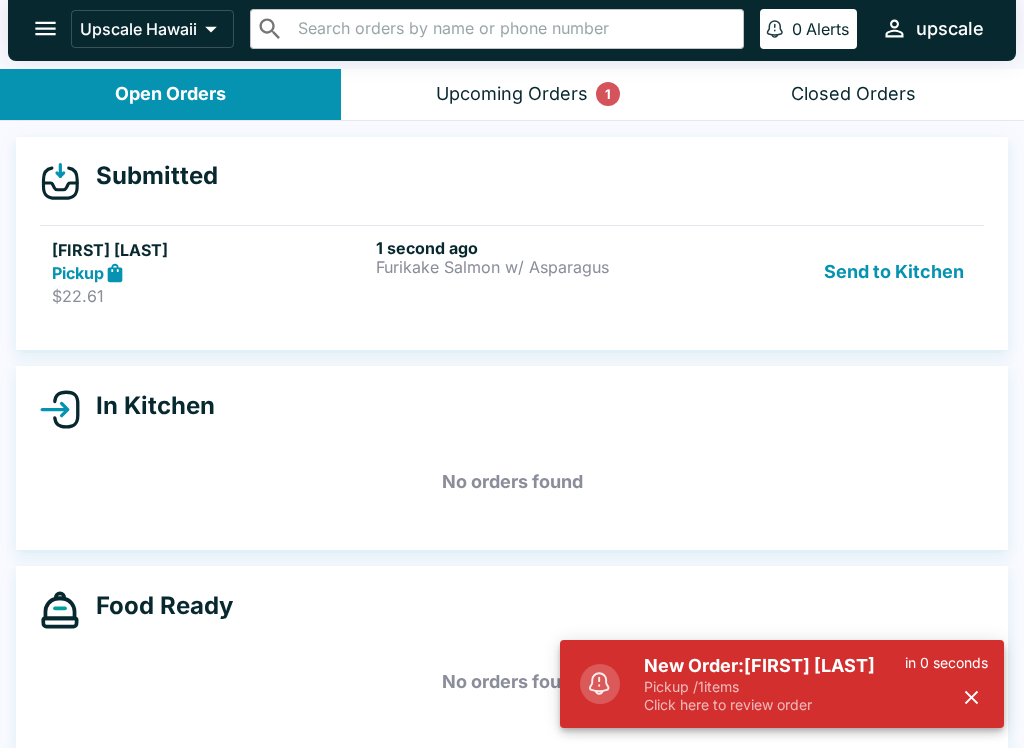 click on "Send to Kitchen" at bounding box center (894, 272) 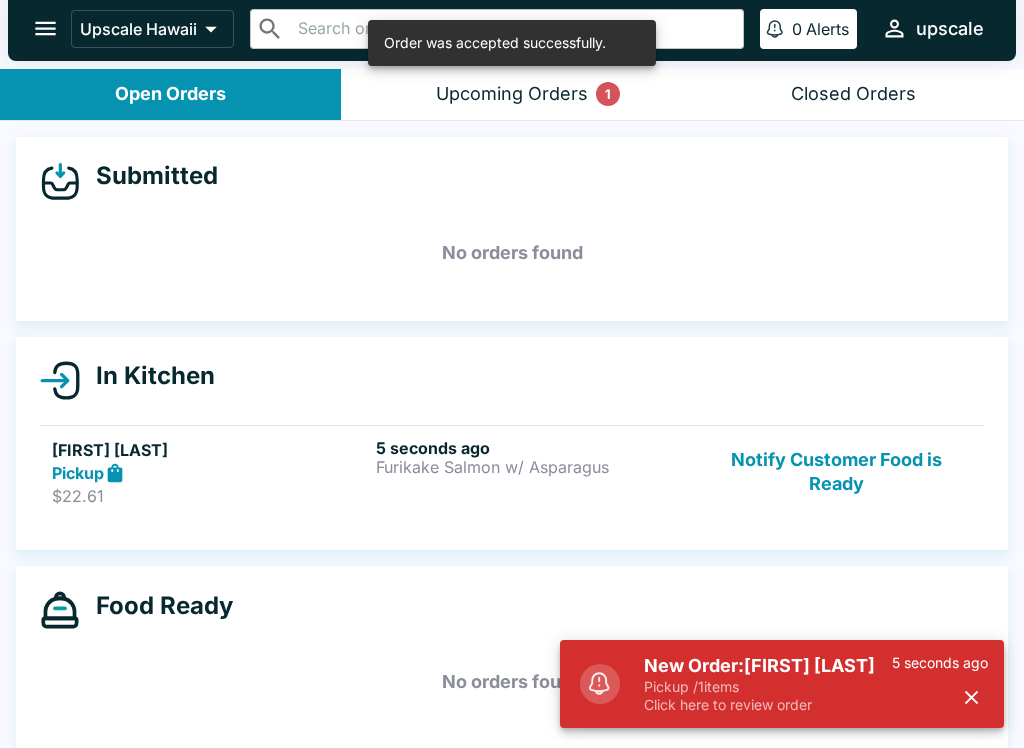 click on "Pickup   /  1  items" at bounding box center (768, 687) 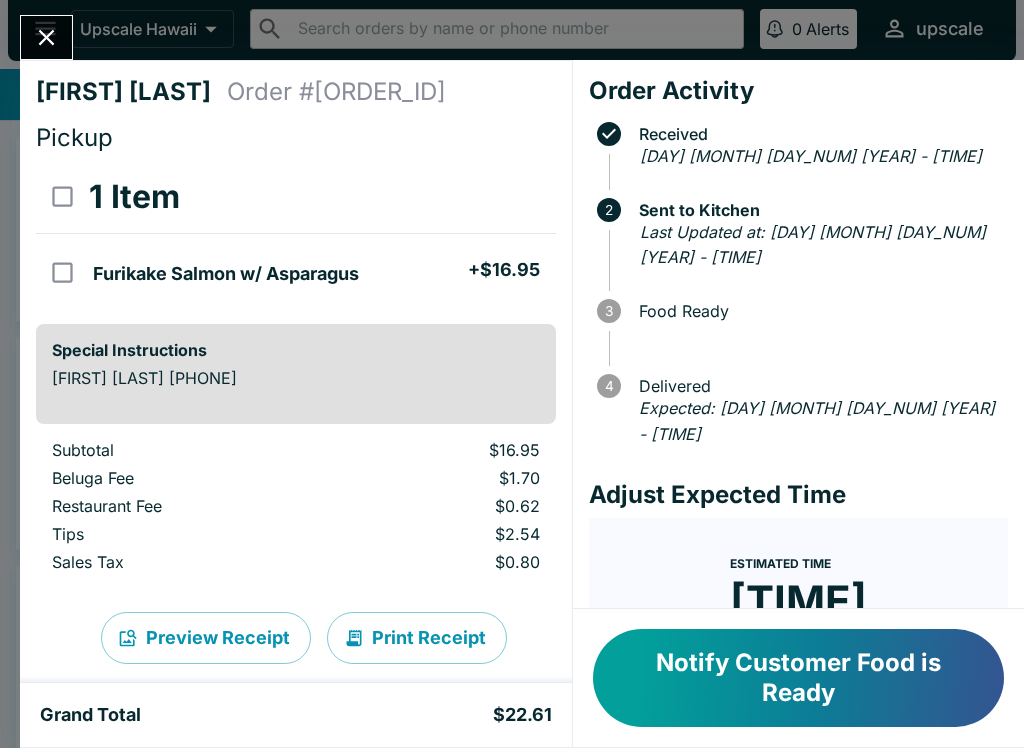 click on "Notify Customer Food is Ready" at bounding box center (798, 678) 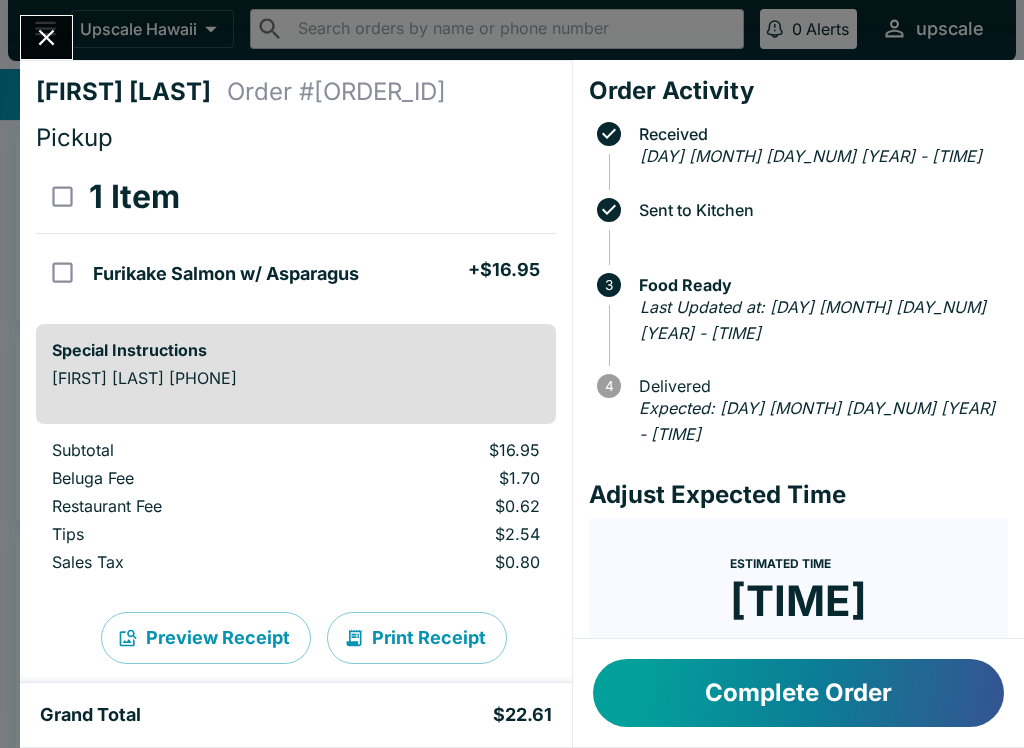click on "Complete Order" at bounding box center (798, 693) 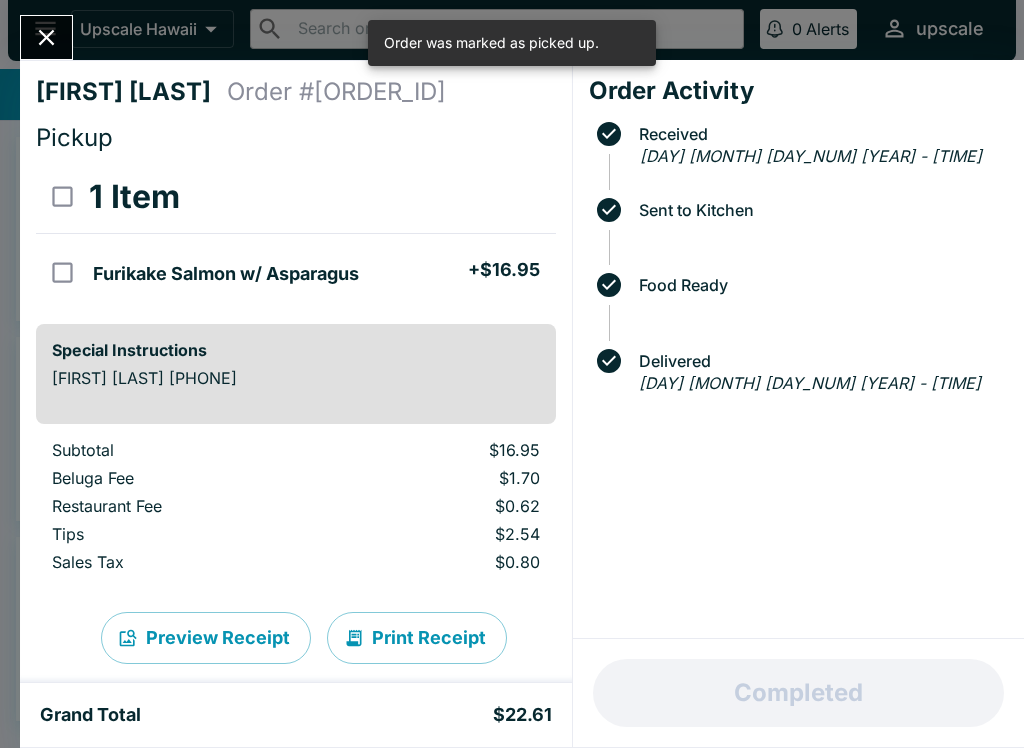 click at bounding box center (46, 37) 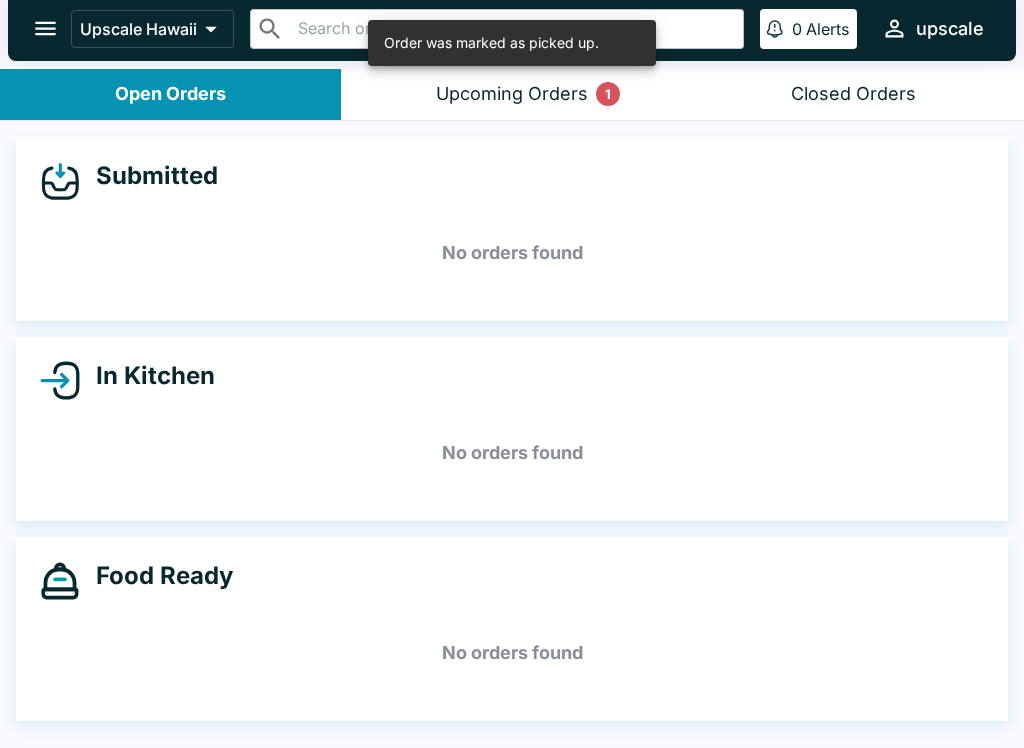 click 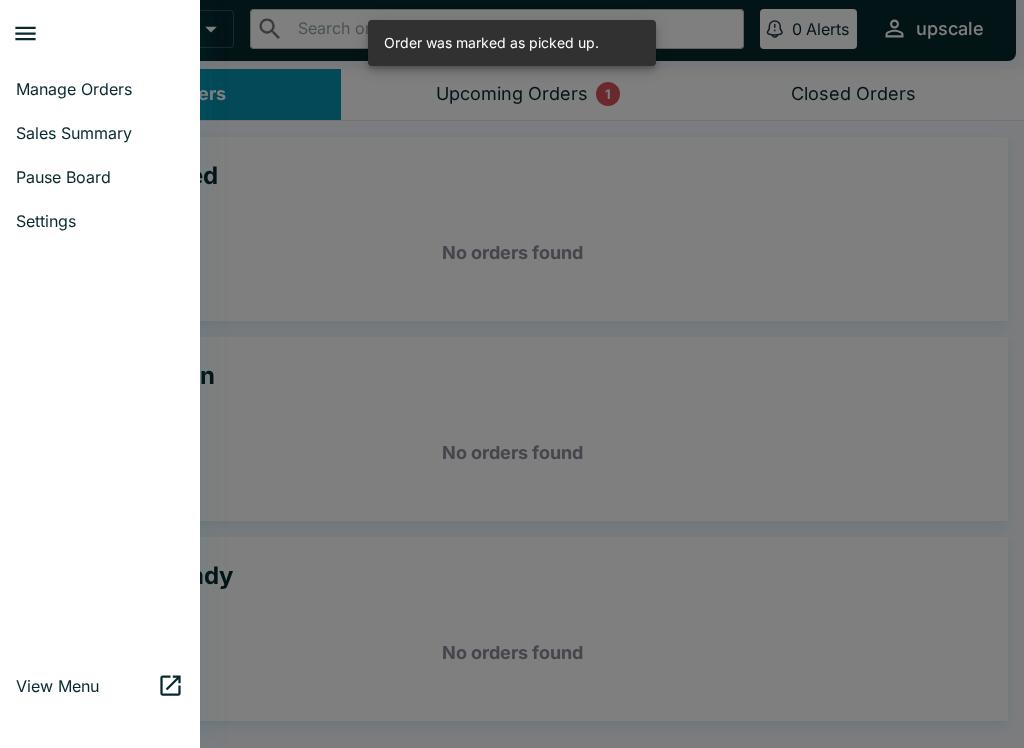 click at bounding box center [512, 374] 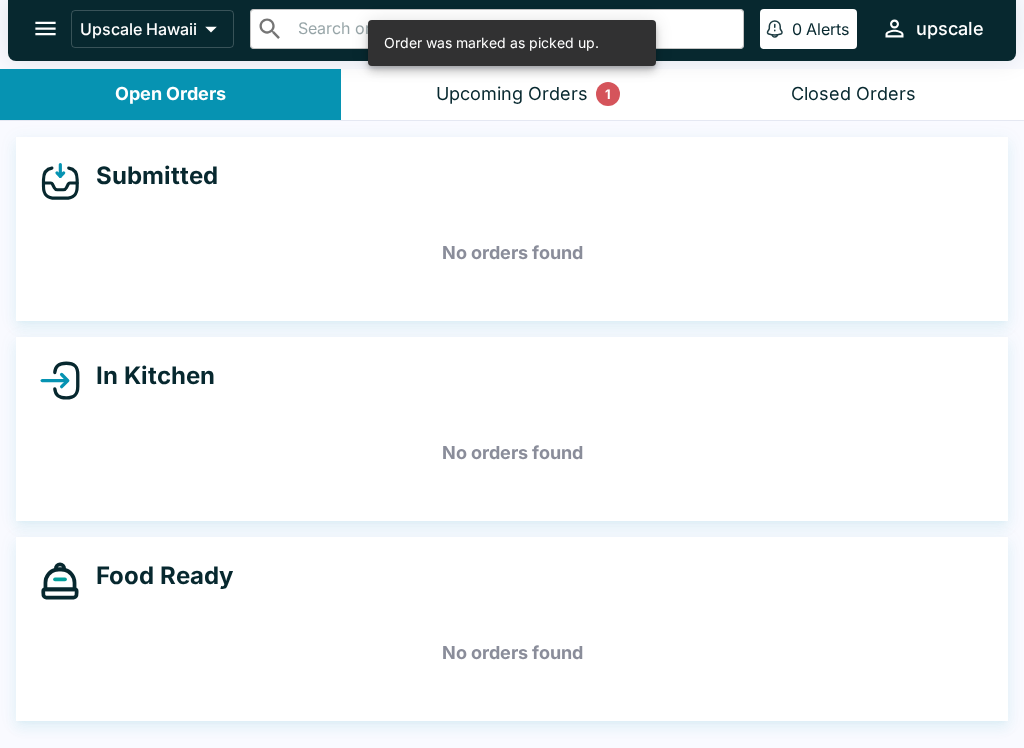 click on "Upcoming Orders 1" at bounding box center (511, 94) 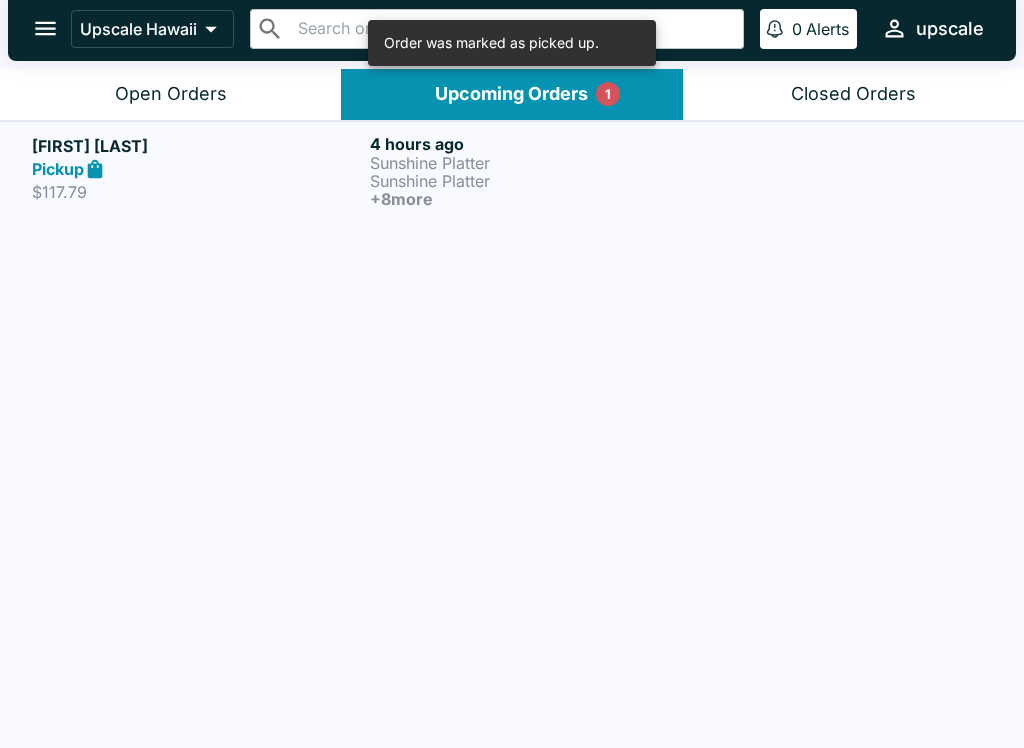 click on "Upcoming Orders 1" at bounding box center (511, 94) 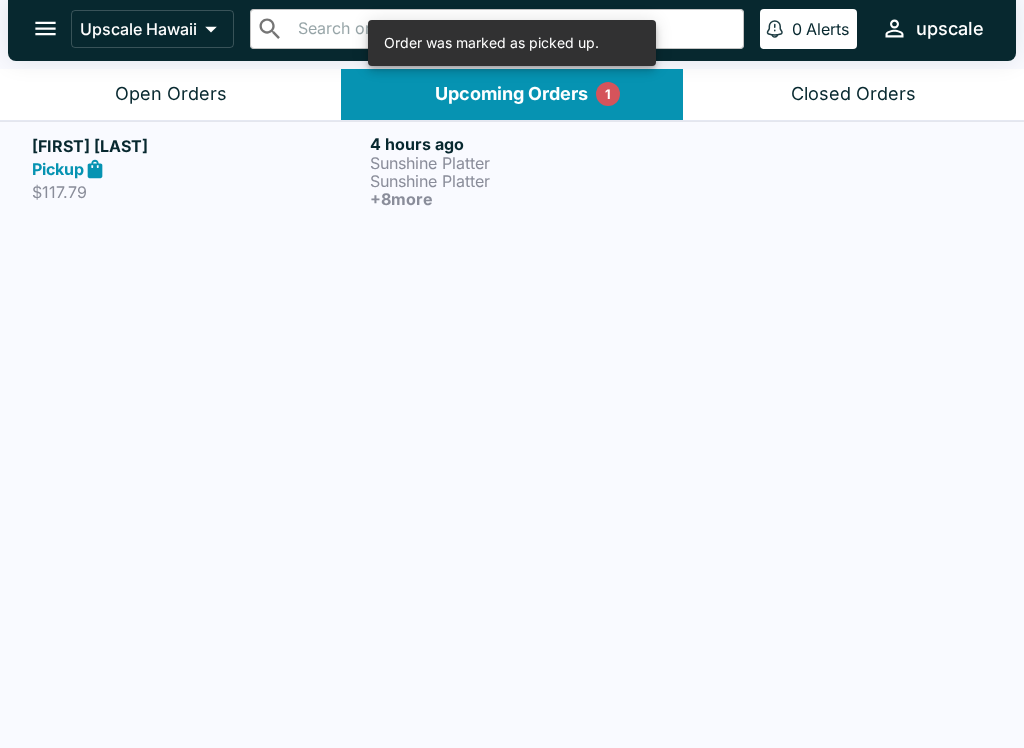 click on "Sunshine Platter" at bounding box center [535, 163] 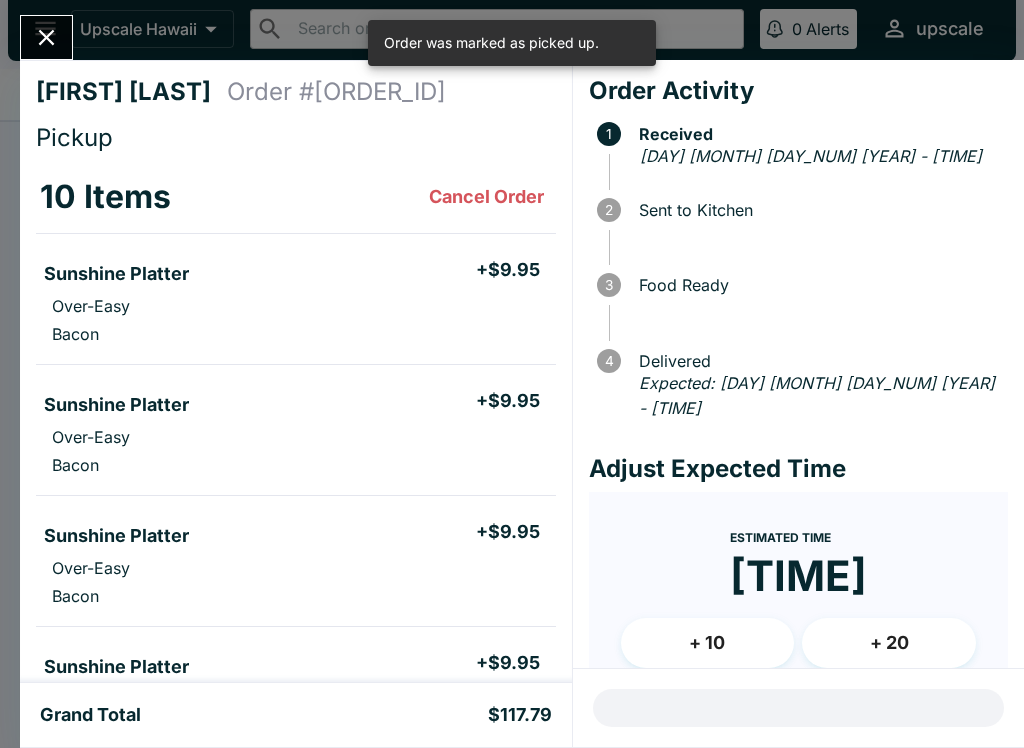 scroll, scrollTop: 0, scrollLeft: 0, axis: both 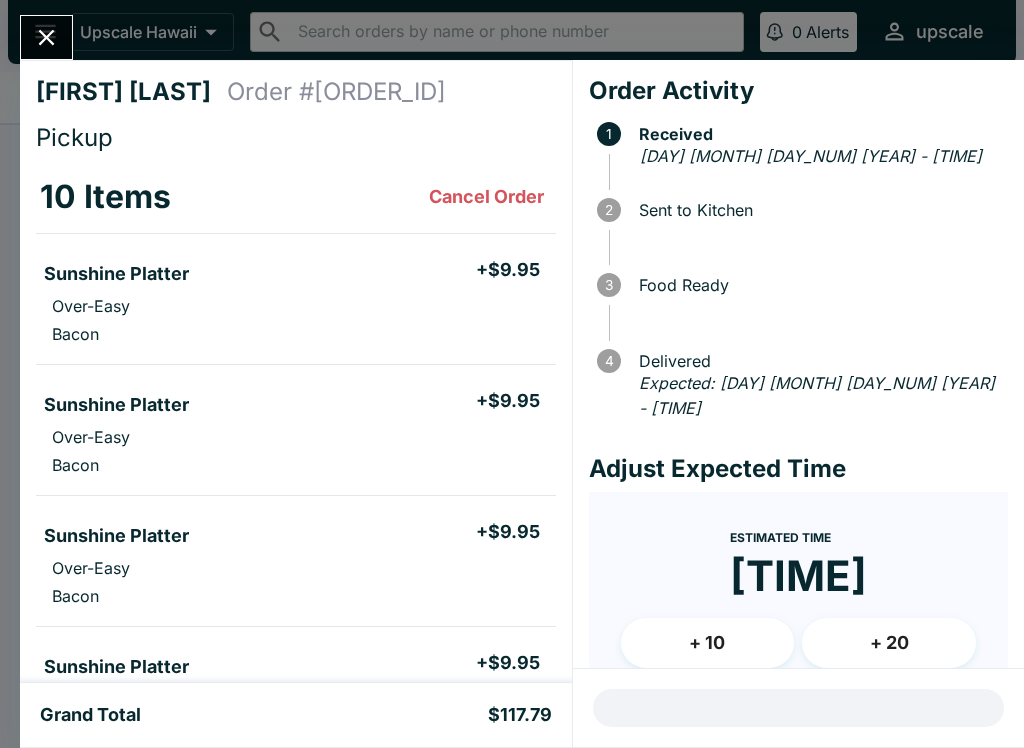 click 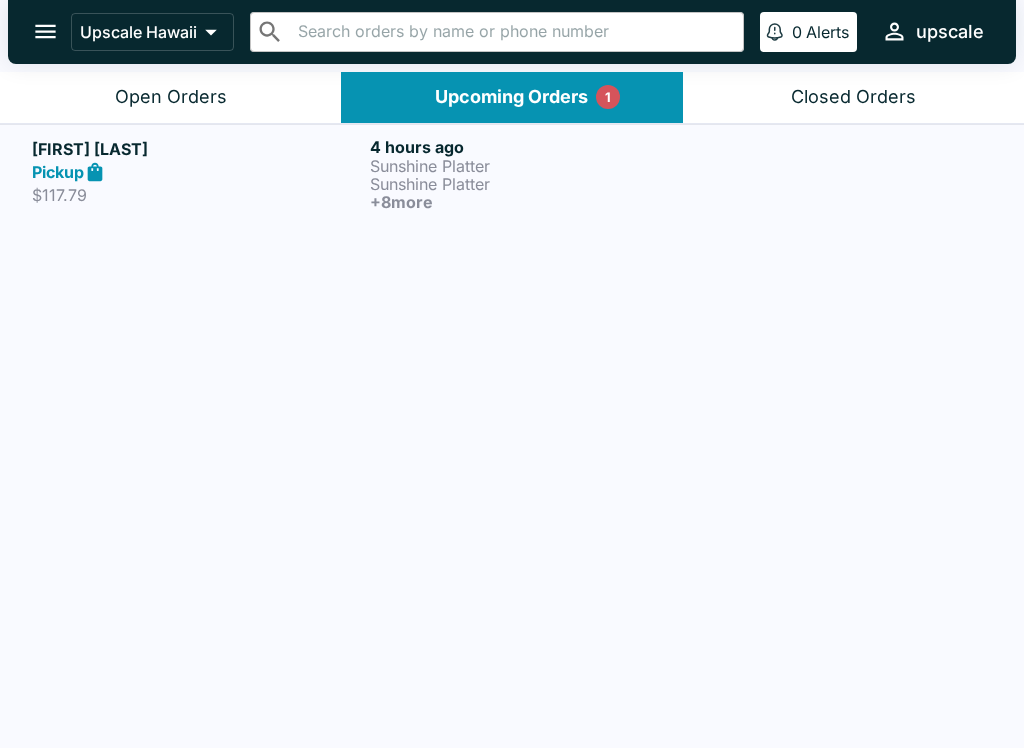 click on "Sunshine Platter" at bounding box center (535, 166) 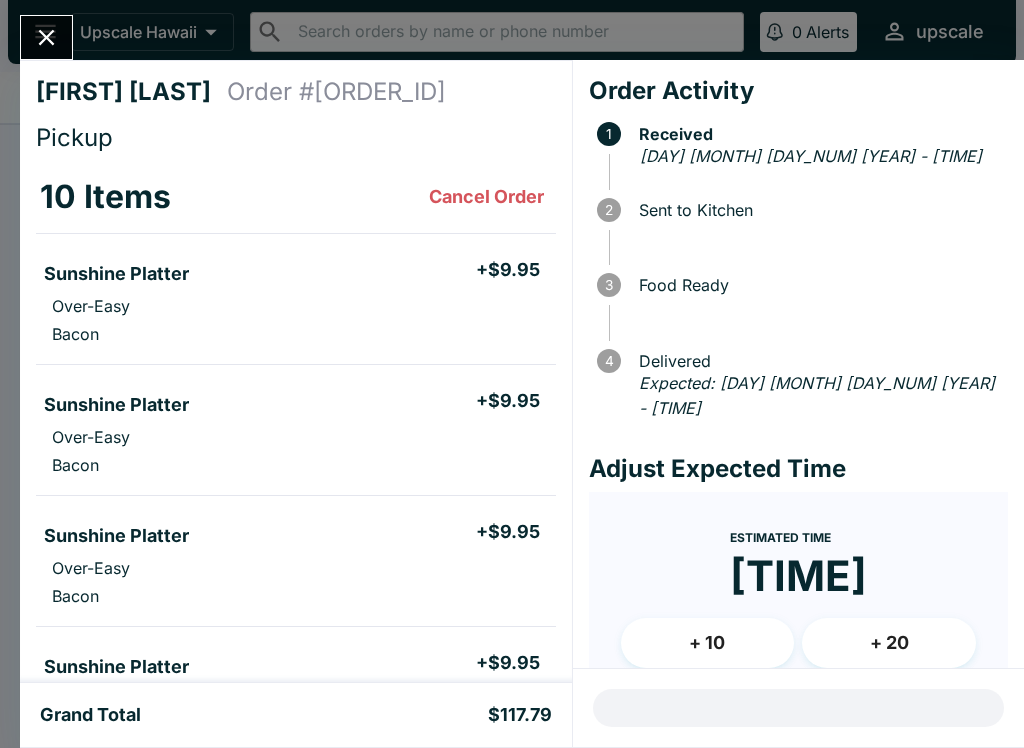 click at bounding box center (46, 37) 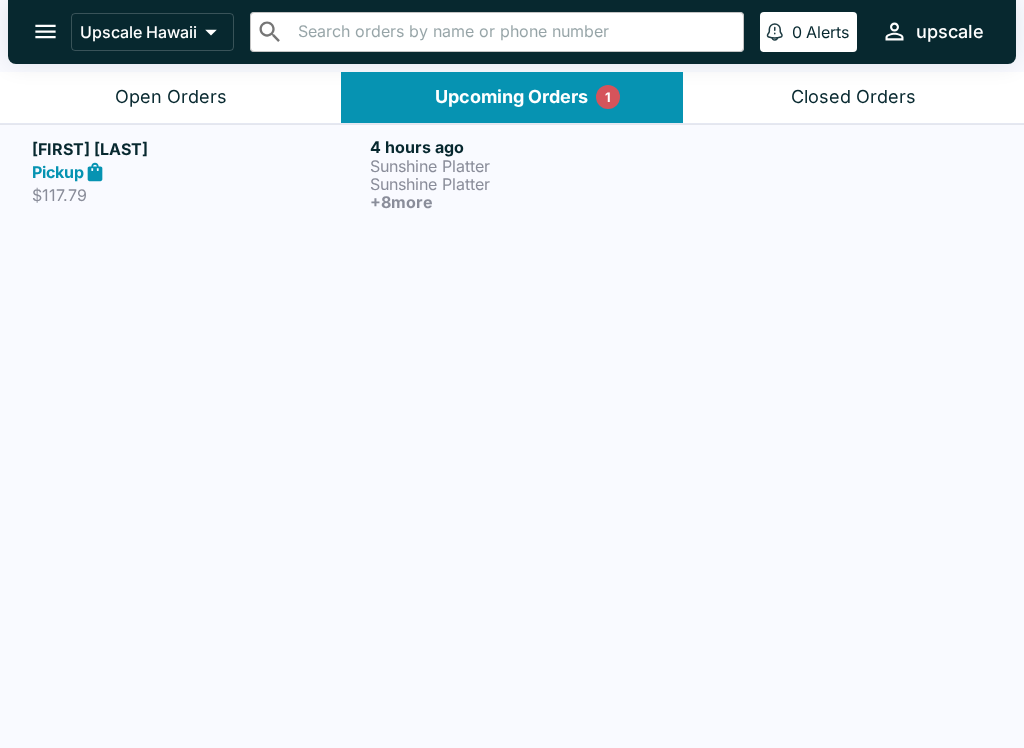click on "Upscale Hawaii" at bounding box center (152, 32) 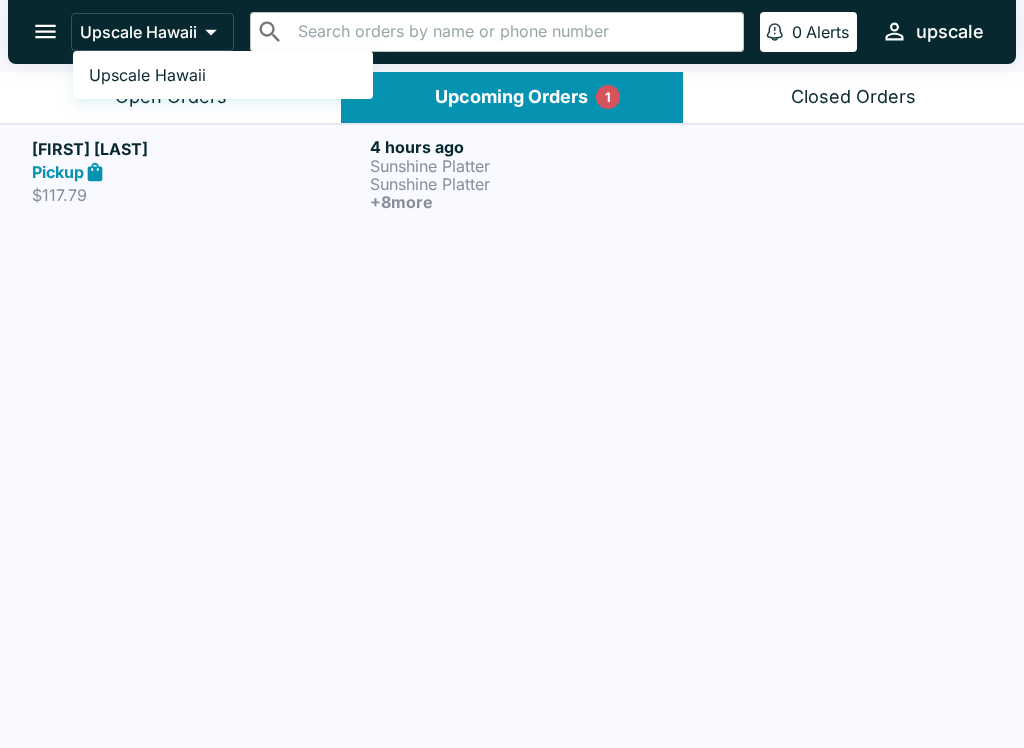 click on "Upscale Hawaii" at bounding box center (223, 75) 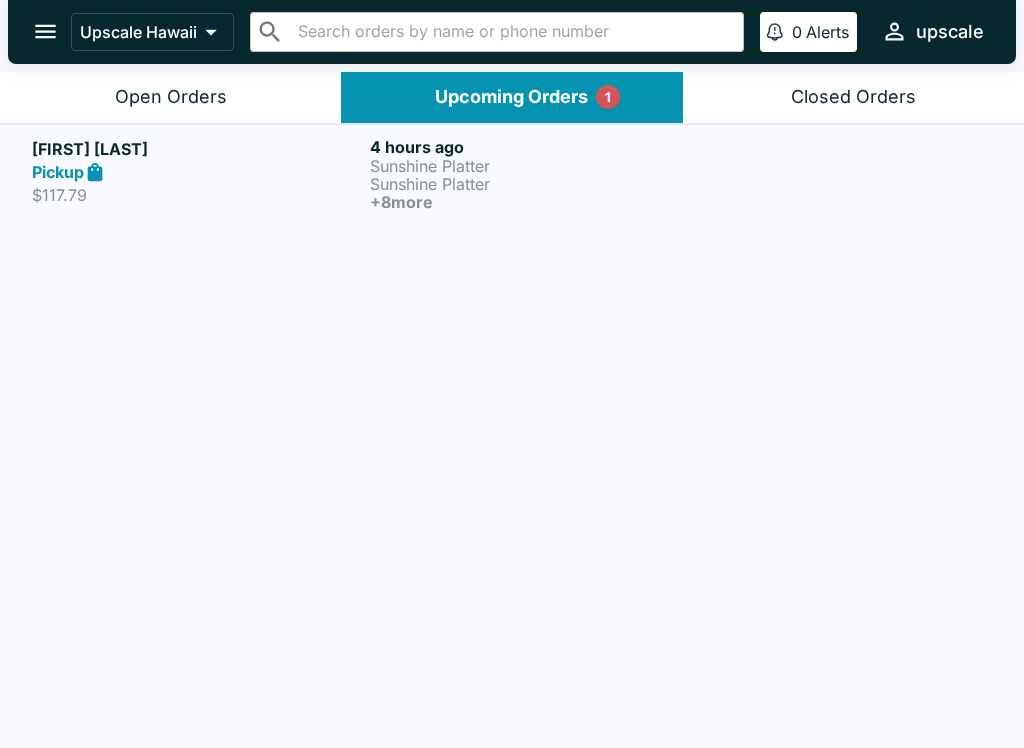 click on "Open Orders" at bounding box center (171, 97) 